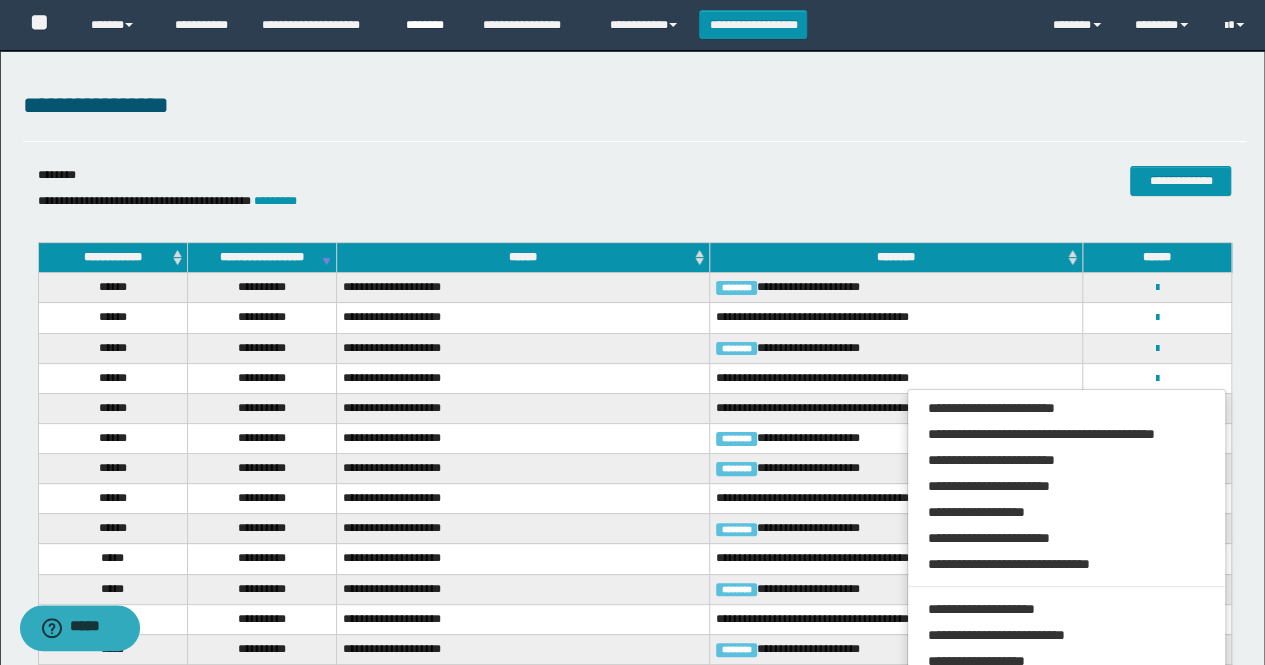 scroll, scrollTop: 0, scrollLeft: 0, axis: both 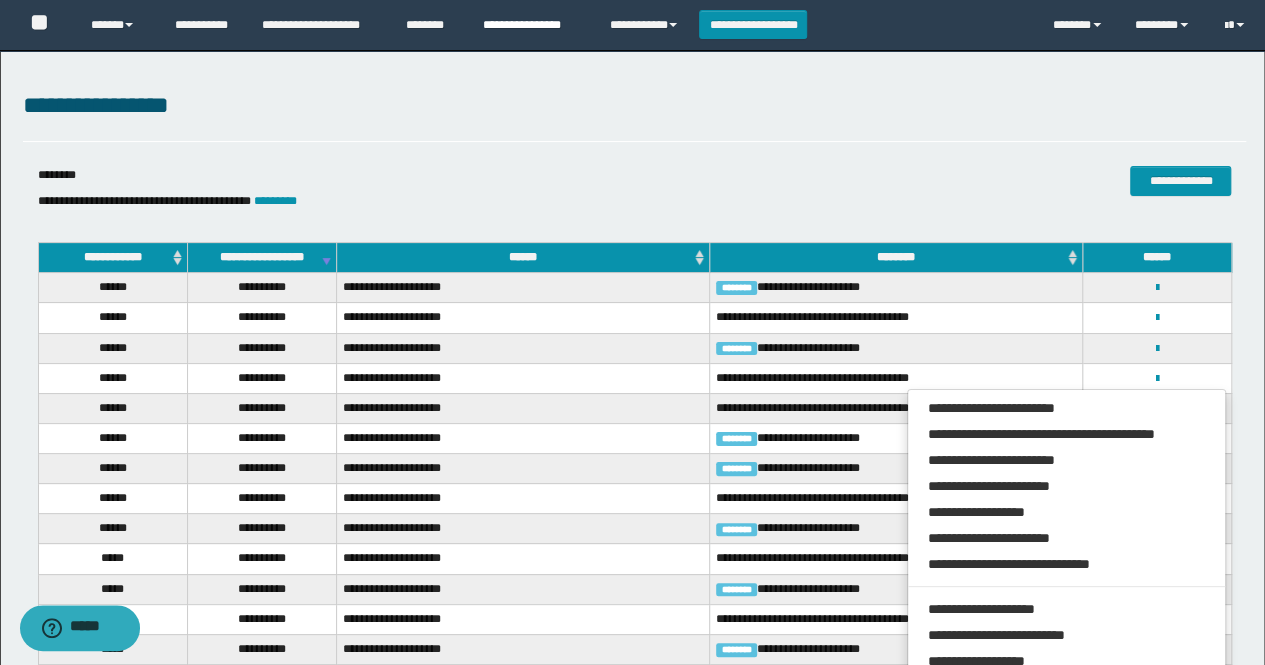 click on "**********" at bounding box center (531, 25) 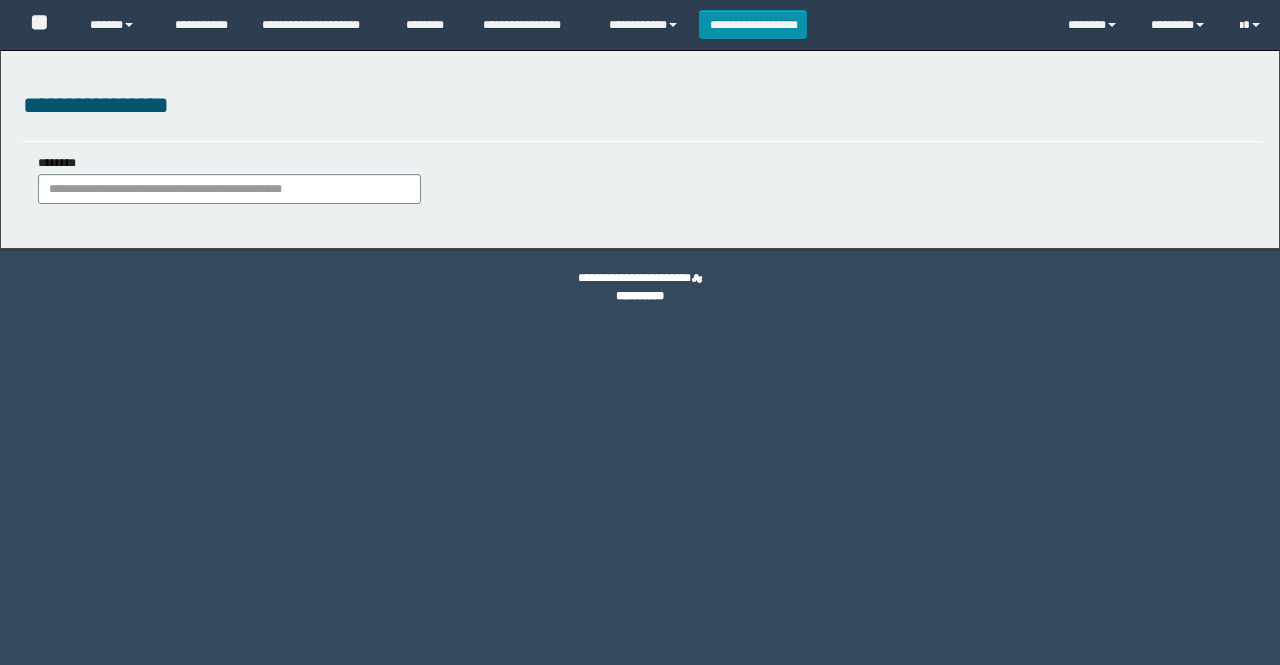 scroll, scrollTop: 0, scrollLeft: 0, axis: both 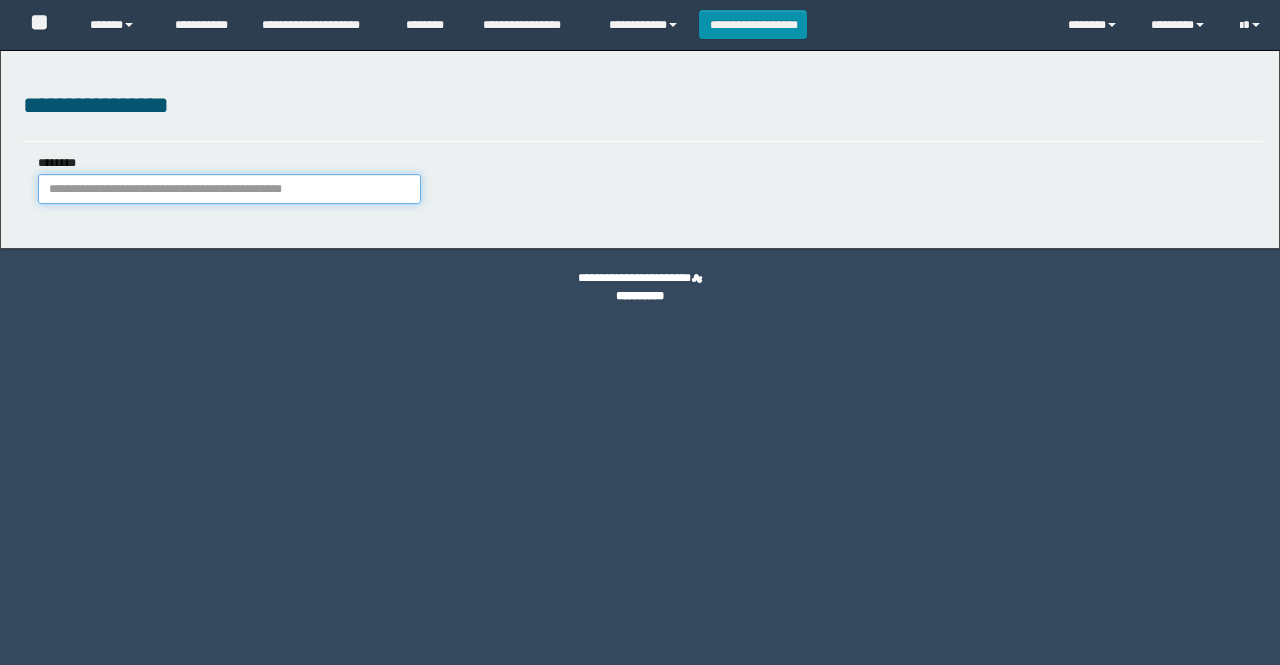 click on "********" at bounding box center (229, 189) 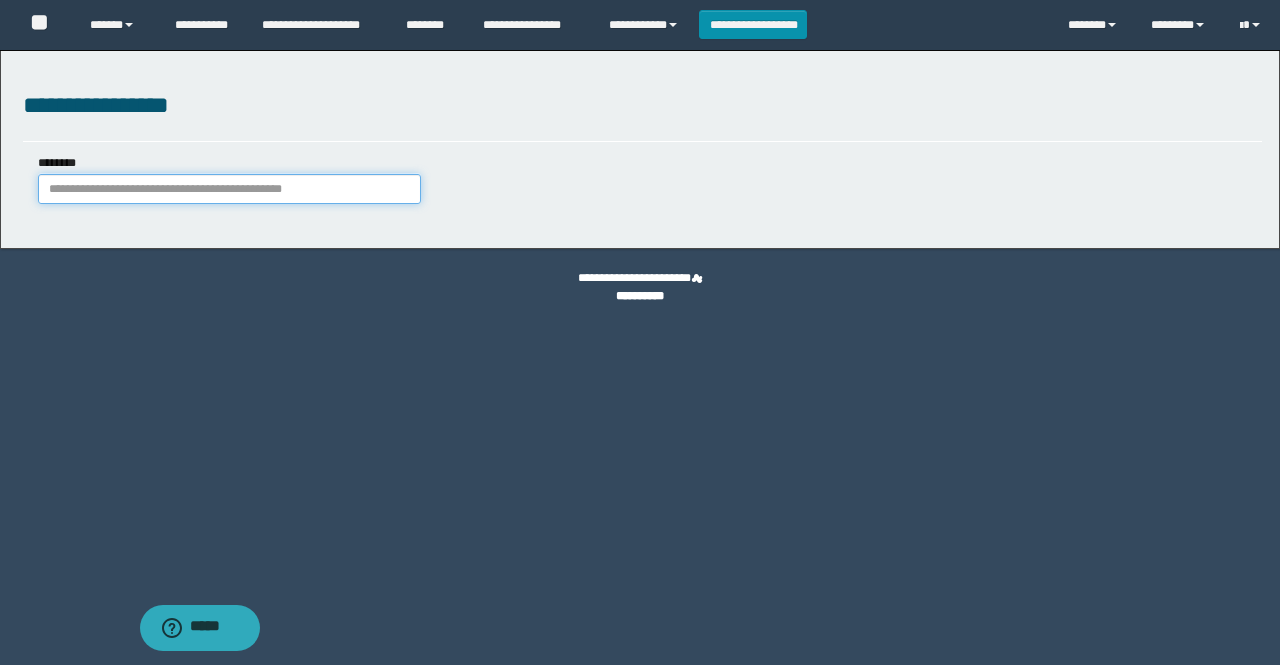 paste on "********" 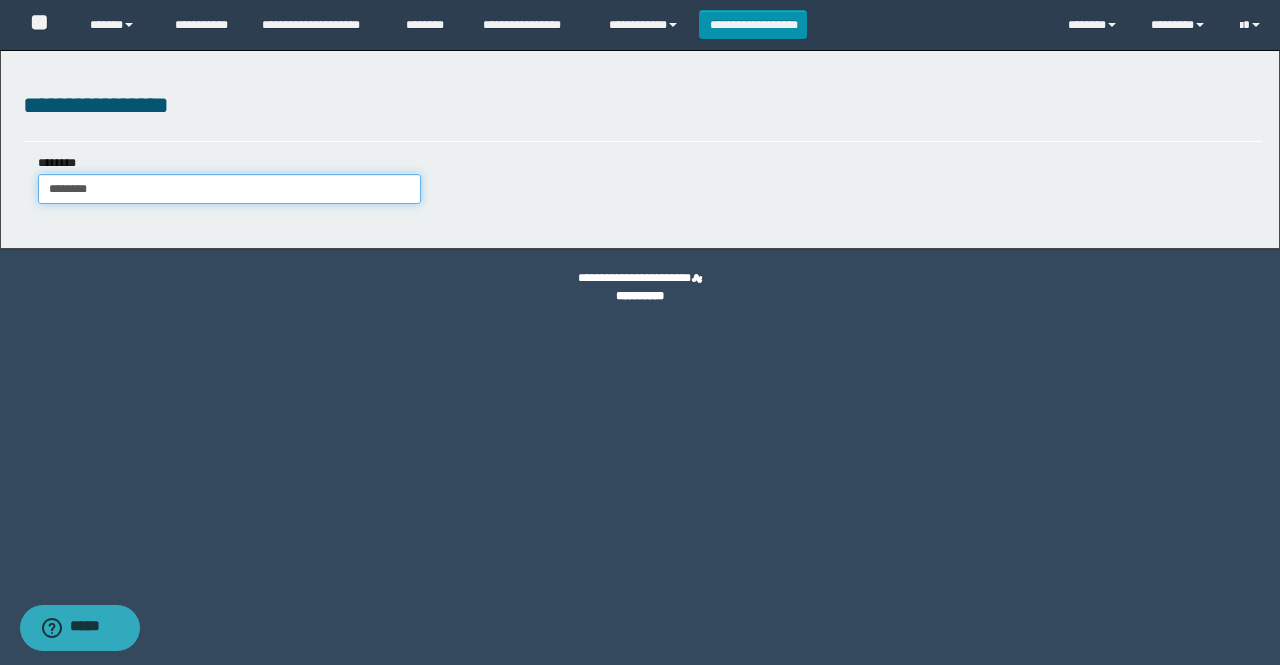 type on "********" 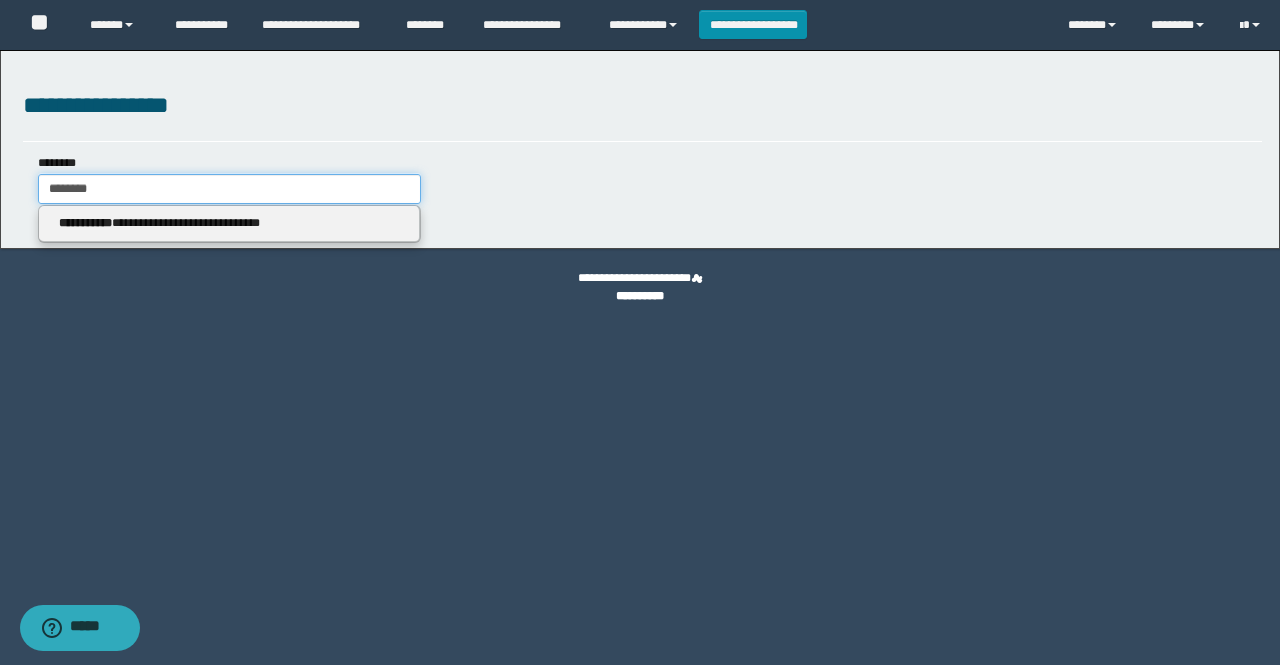 type 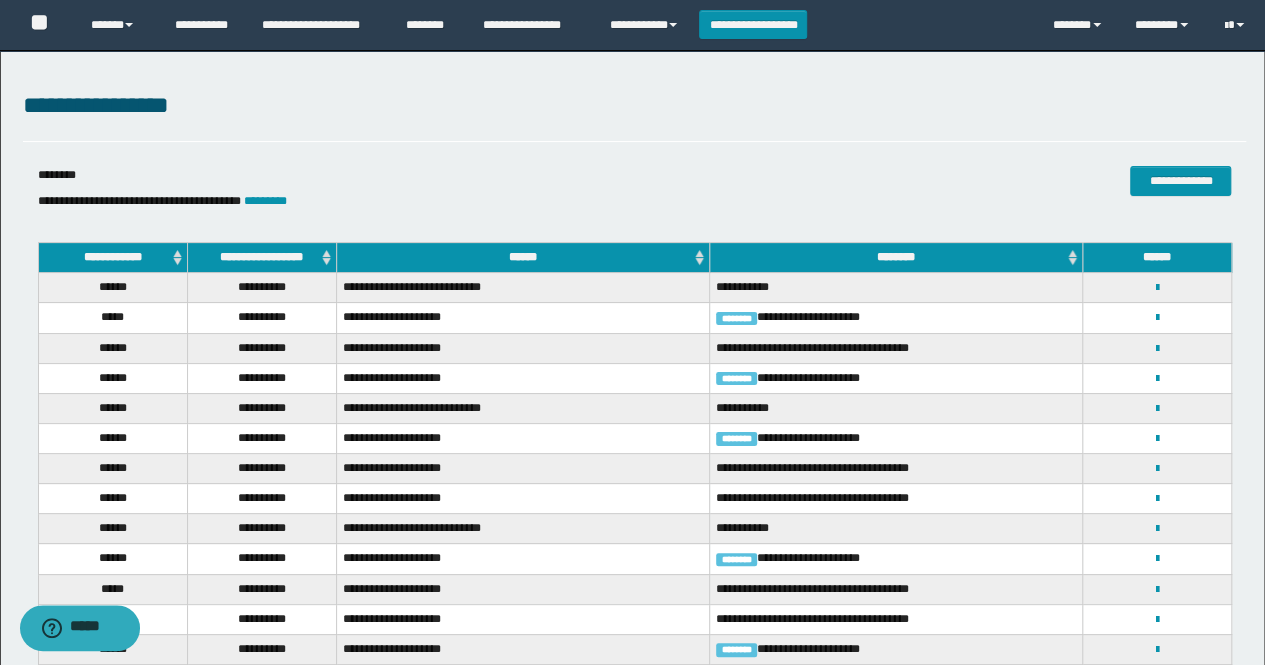 click on "**********" at bounding box center (261, 258) 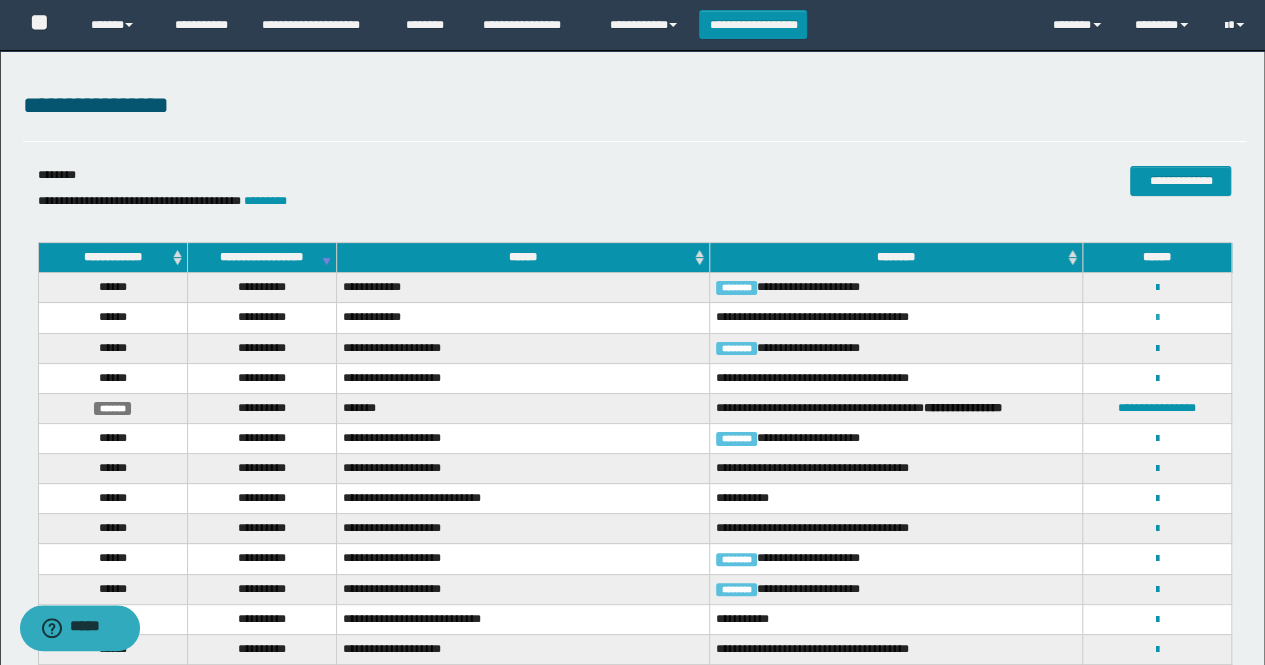 click at bounding box center (1157, 318) 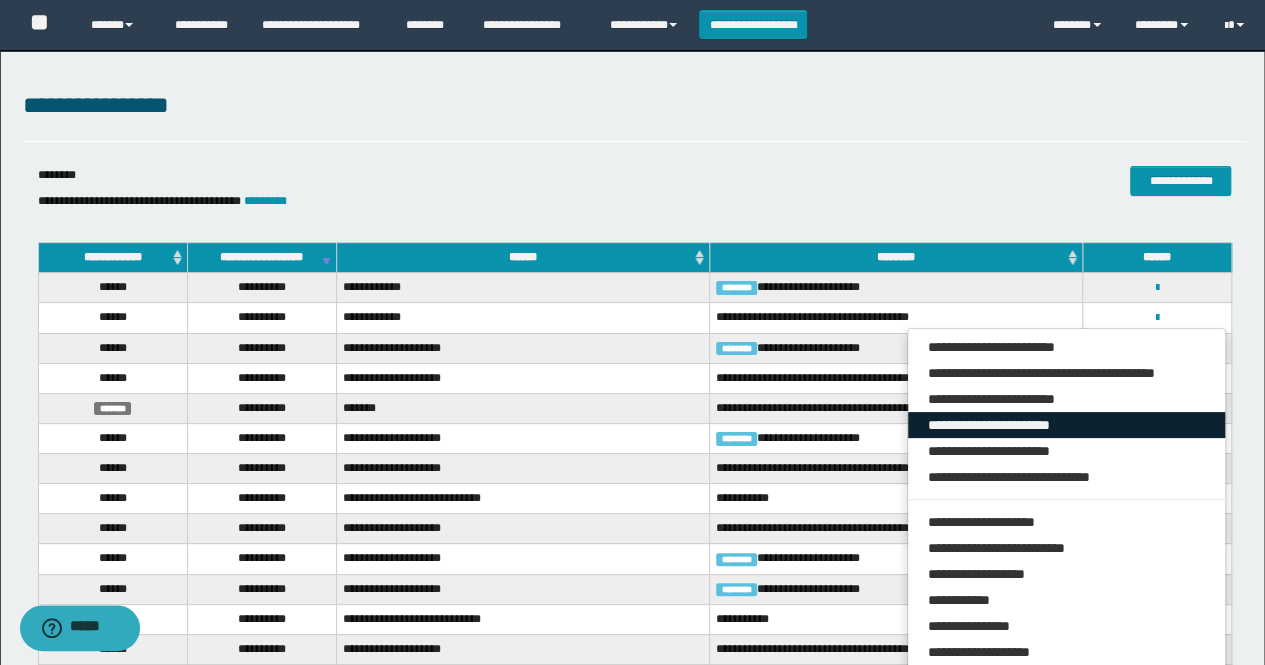 click on "**********" at bounding box center [1067, 425] 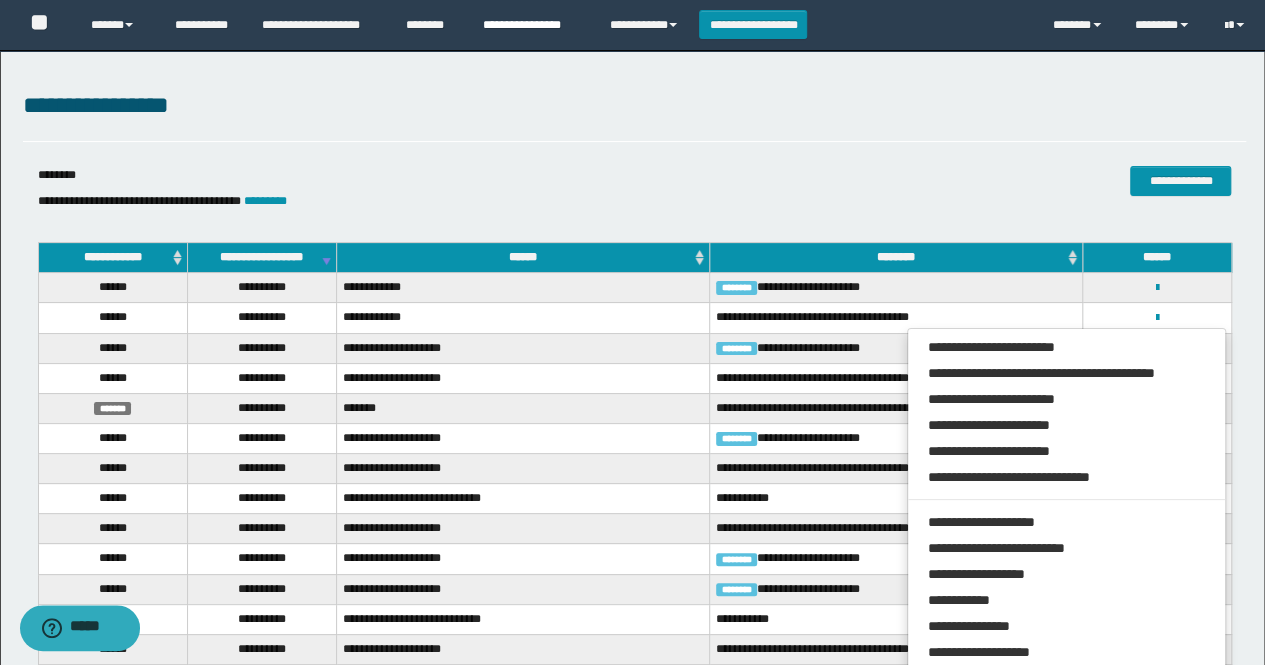 click on "**********" at bounding box center (531, 25) 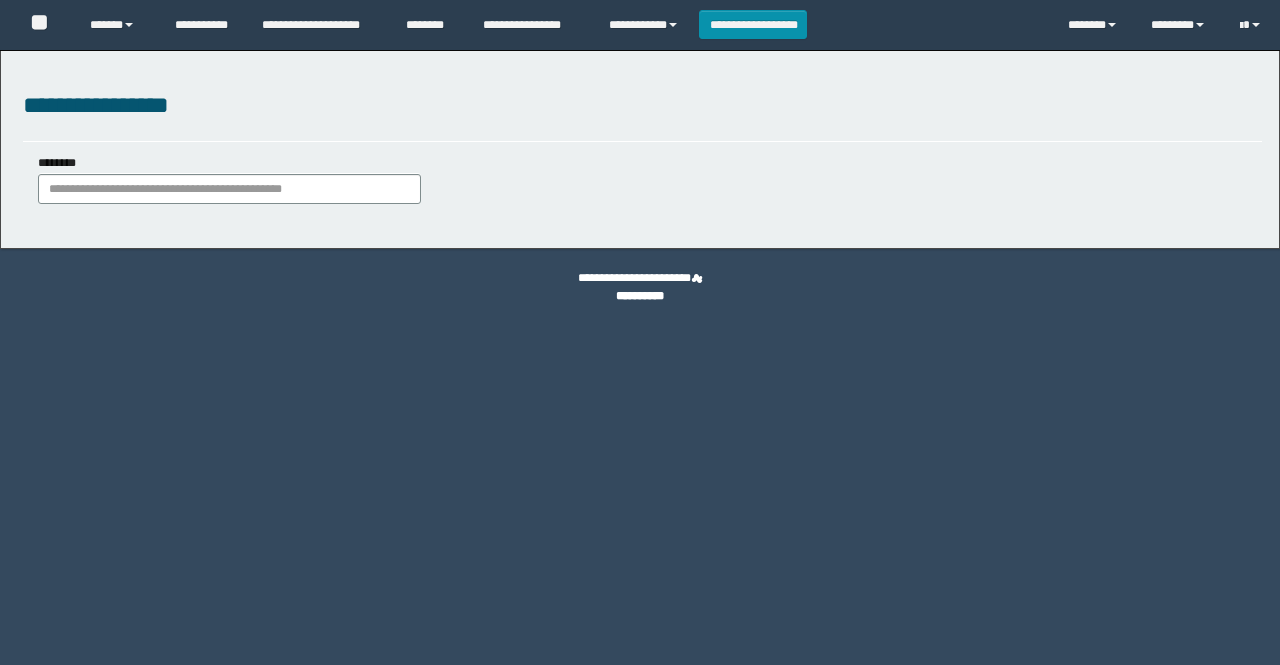 scroll, scrollTop: 0, scrollLeft: 0, axis: both 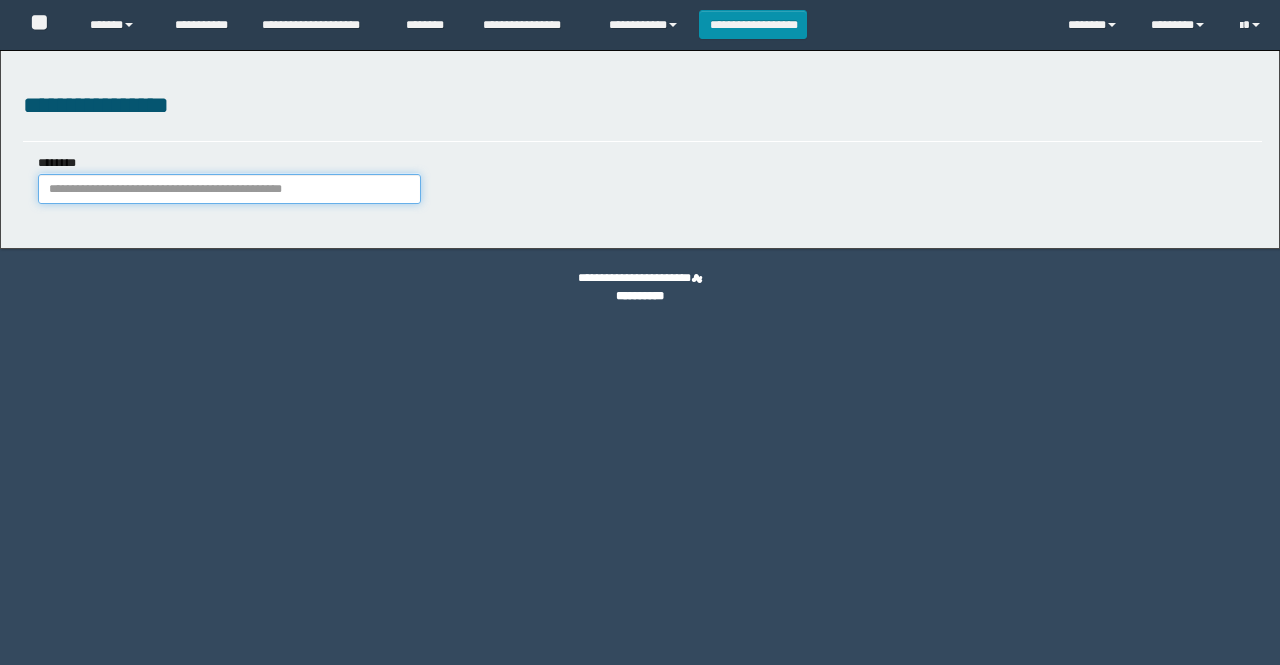 click on "********" at bounding box center (229, 189) 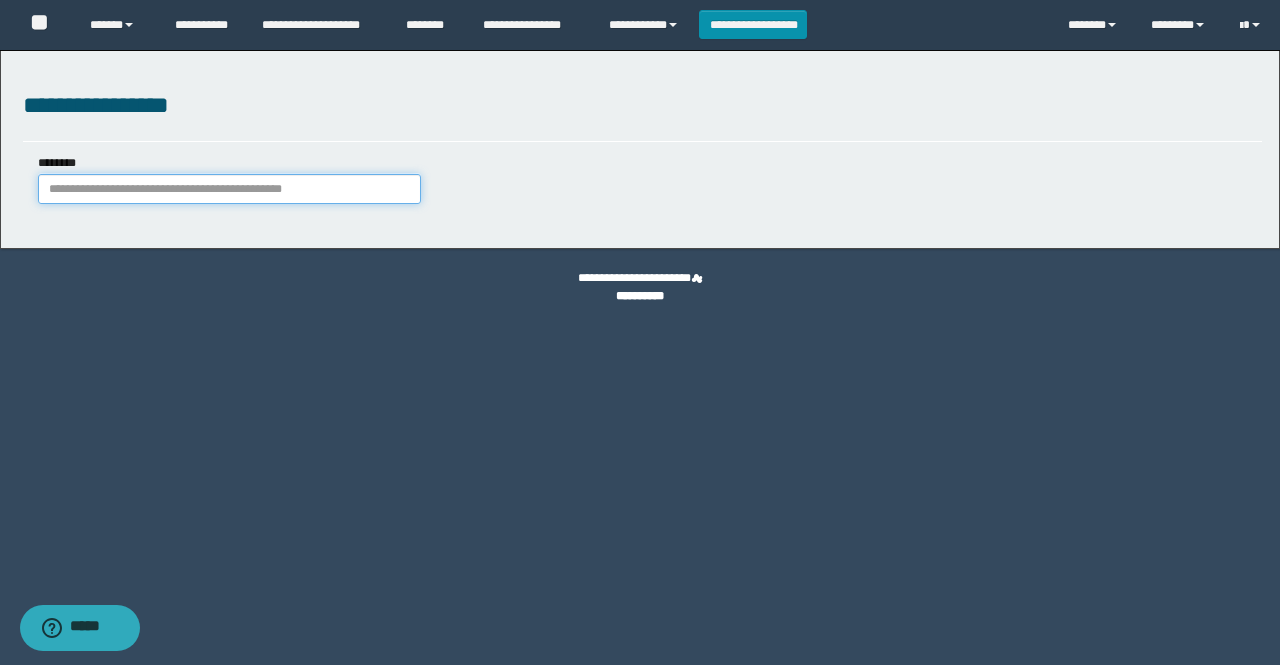 paste on "********" 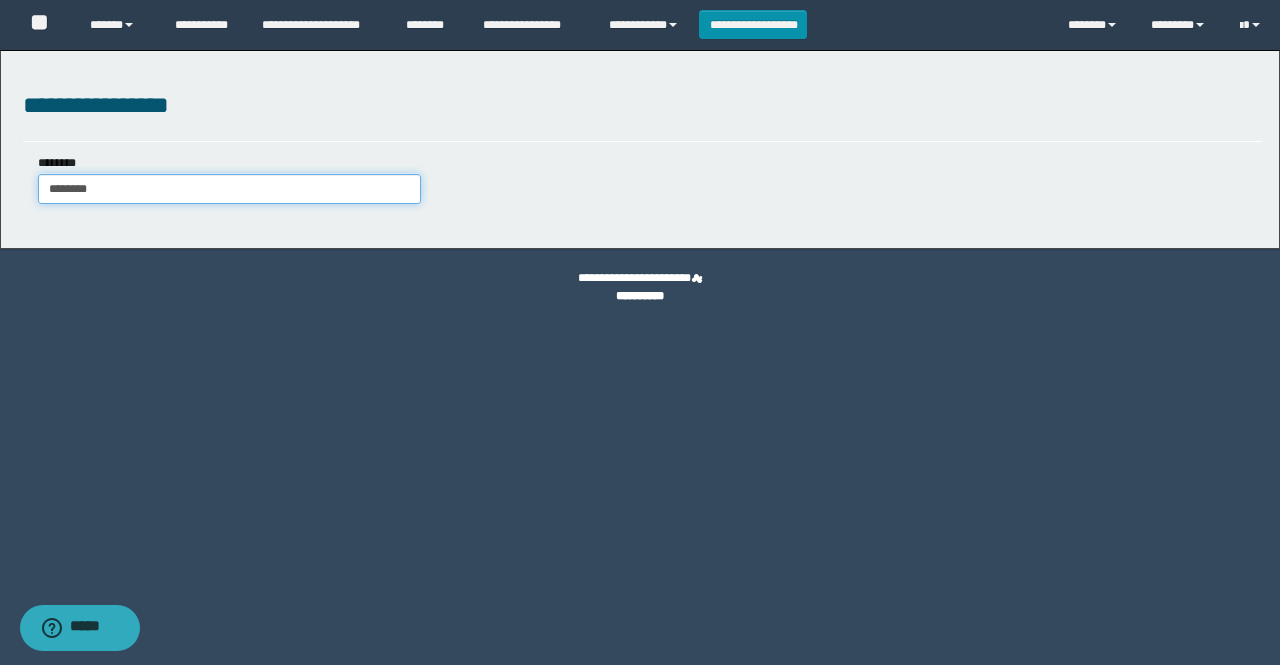 type on "********" 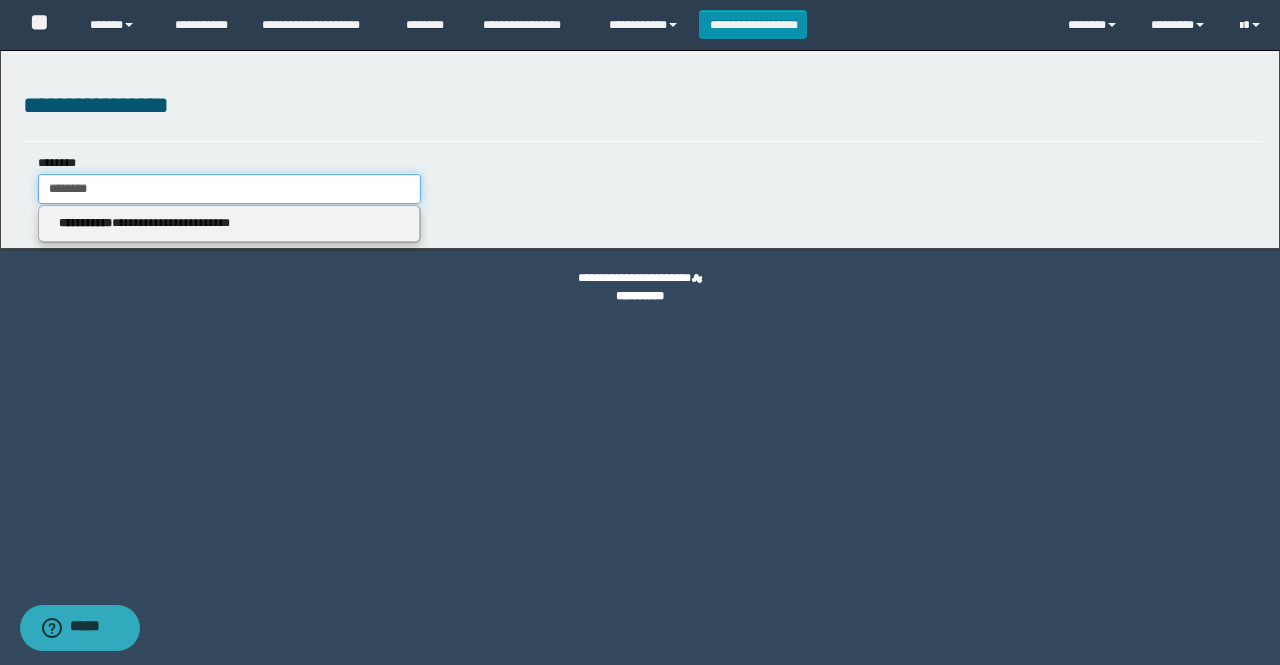 type 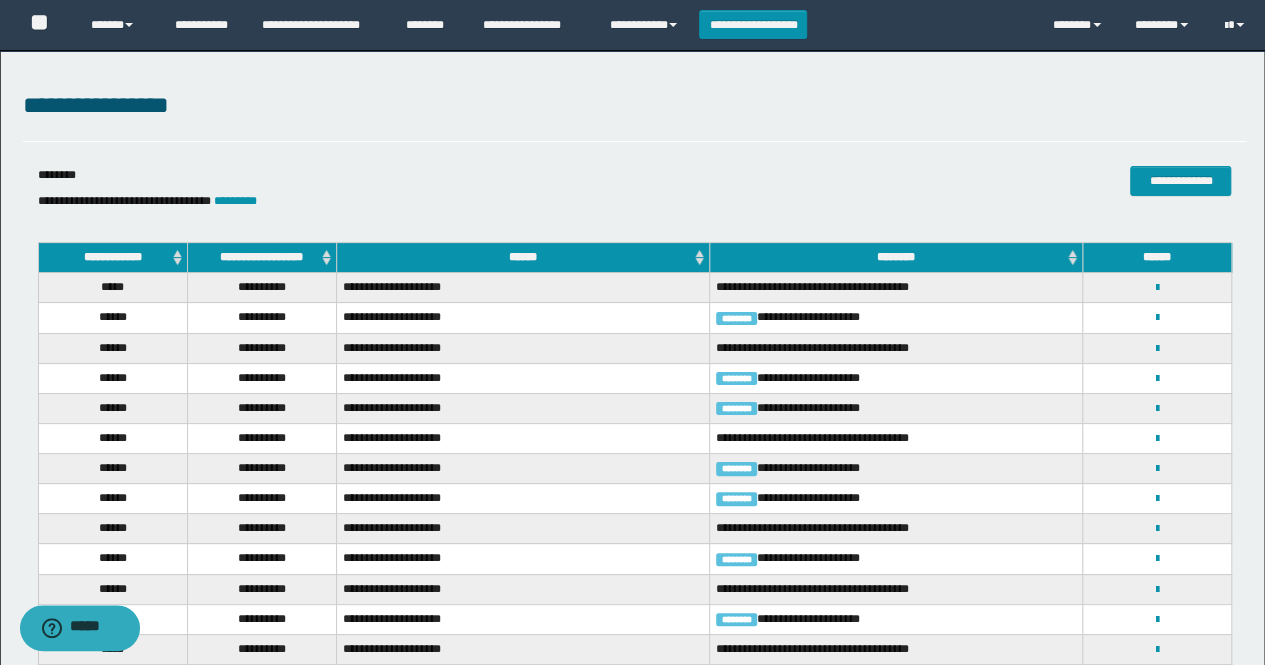 click on "**********" at bounding box center (261, 258) 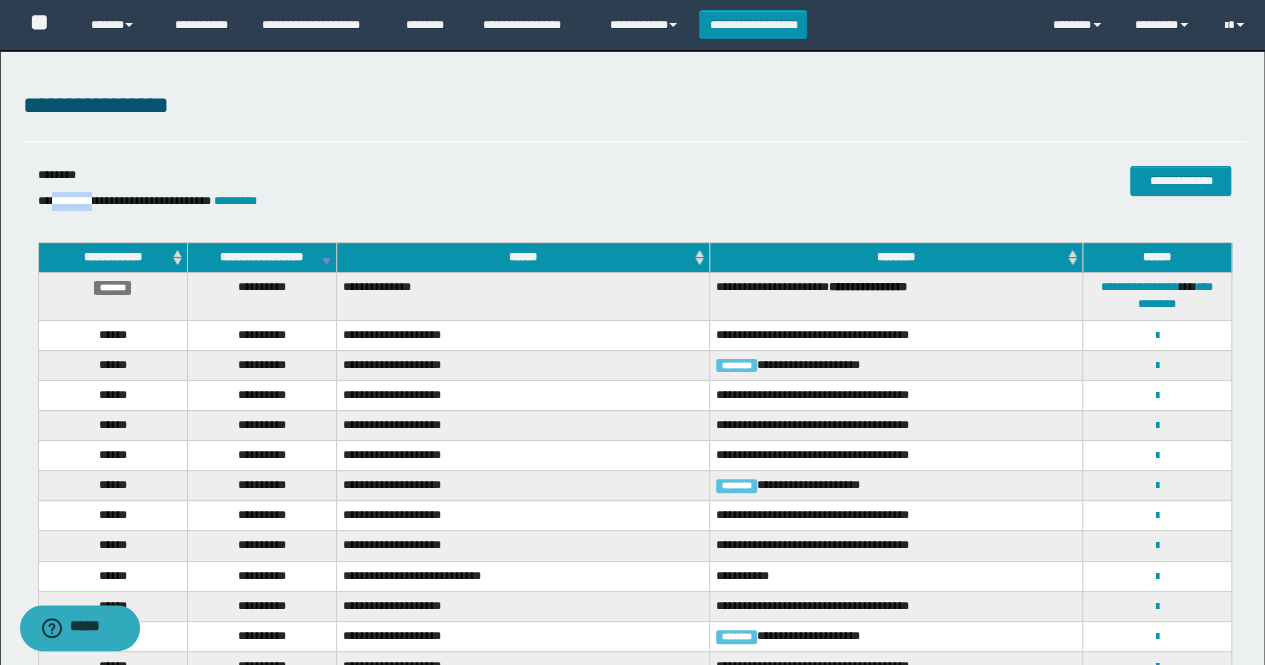 drag, startPoint x: 57, startPoint y: 202, endPoint x: 104, endPoint y: 209, distance: 47.518417 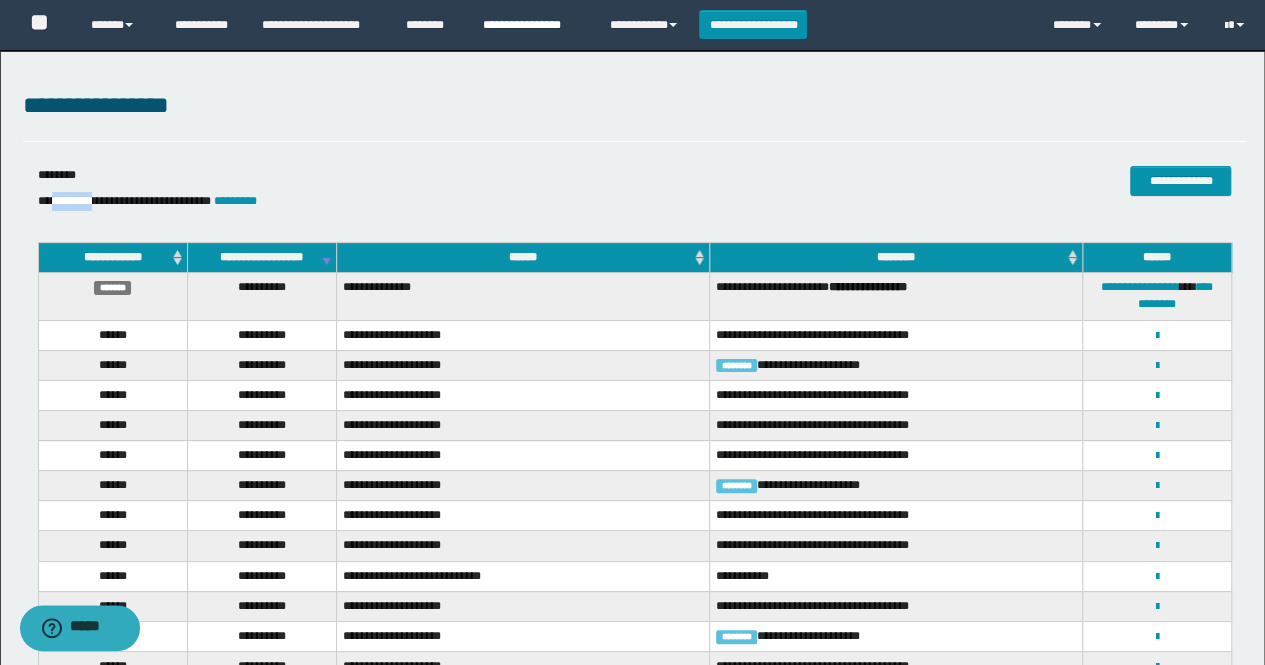 click on "**********" at bounding box center (531, 25) 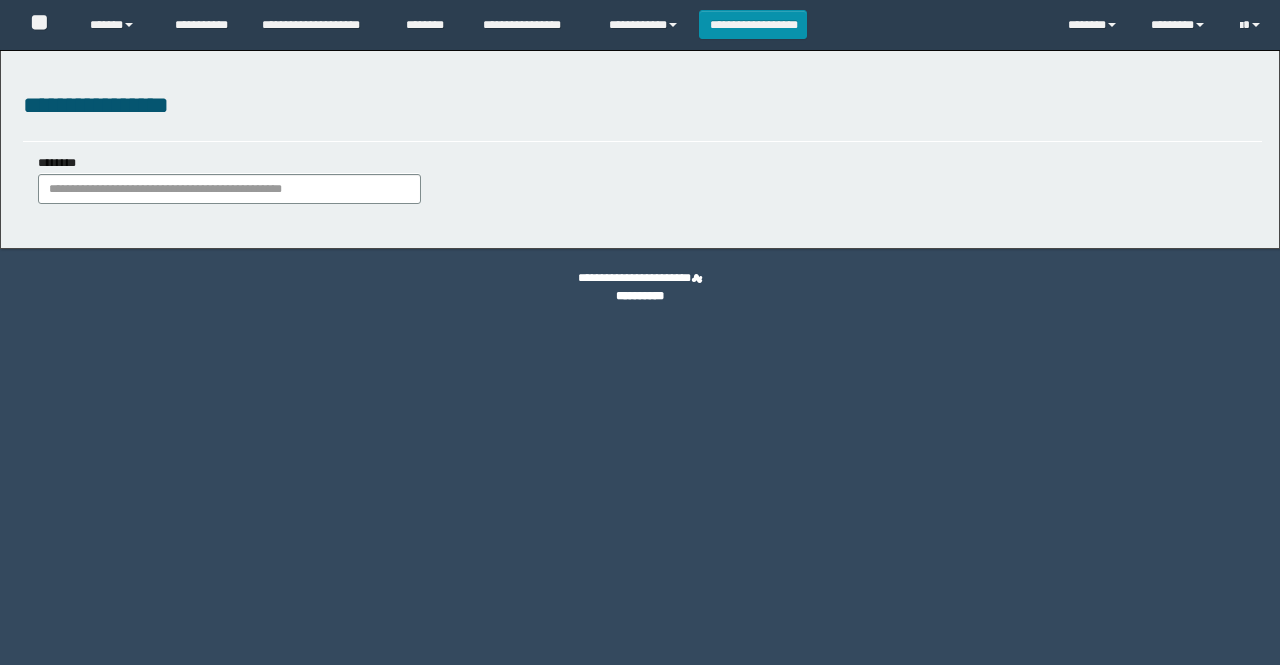 scroll, scrollTop: 0, scrollLeft: 0, axis: both 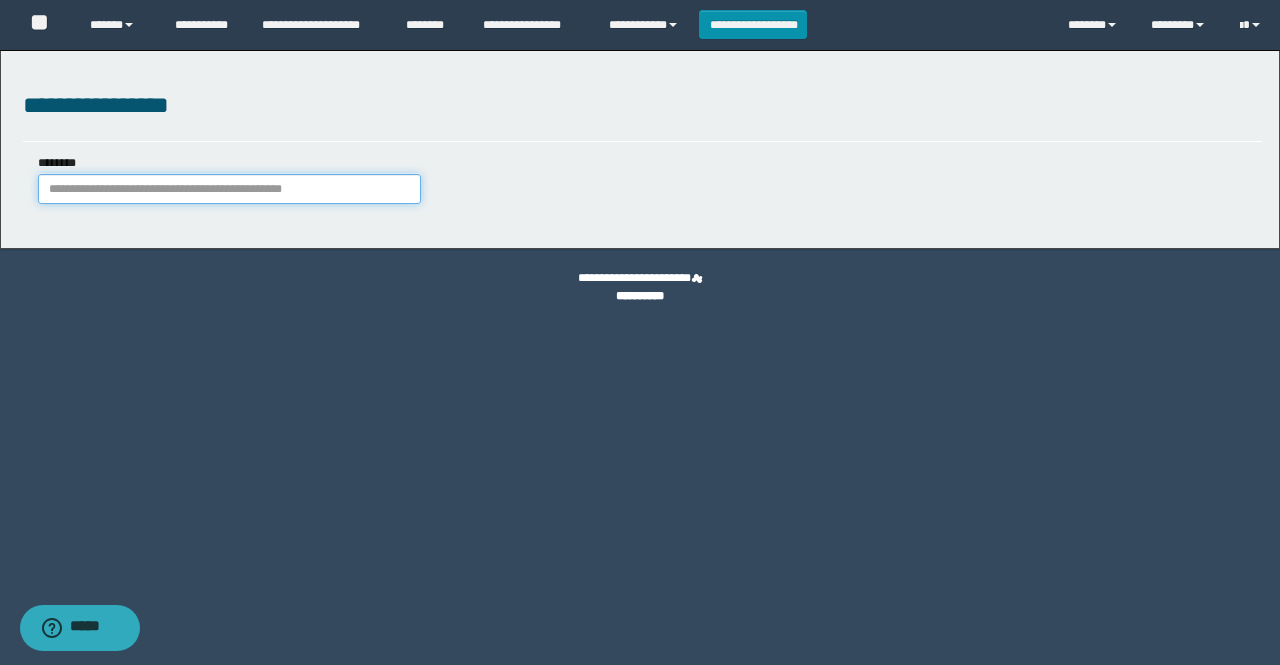 click on "********" at bounding box center [229, 189] 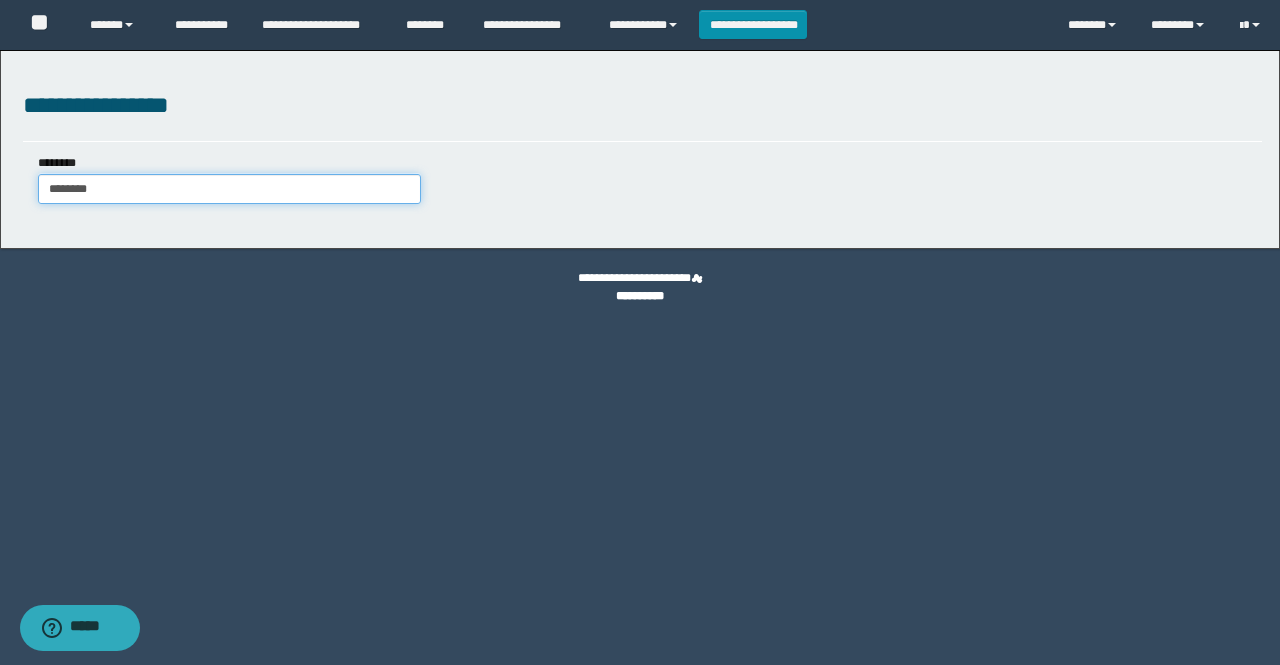 type on "********" 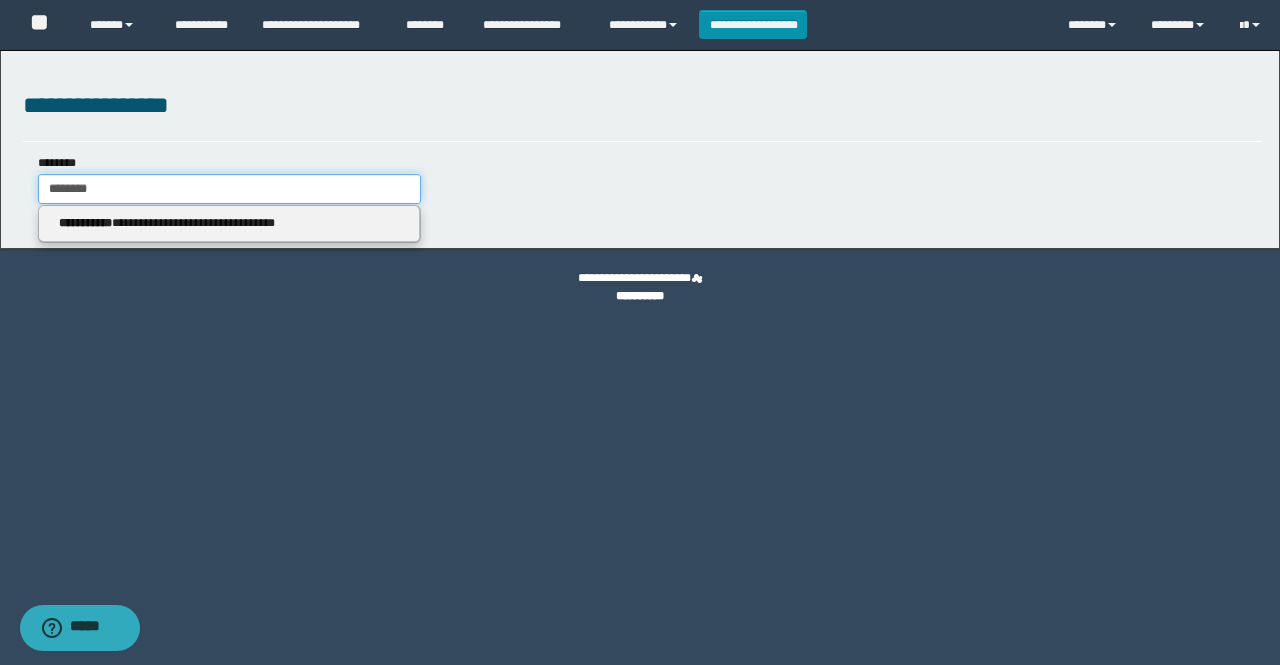 type 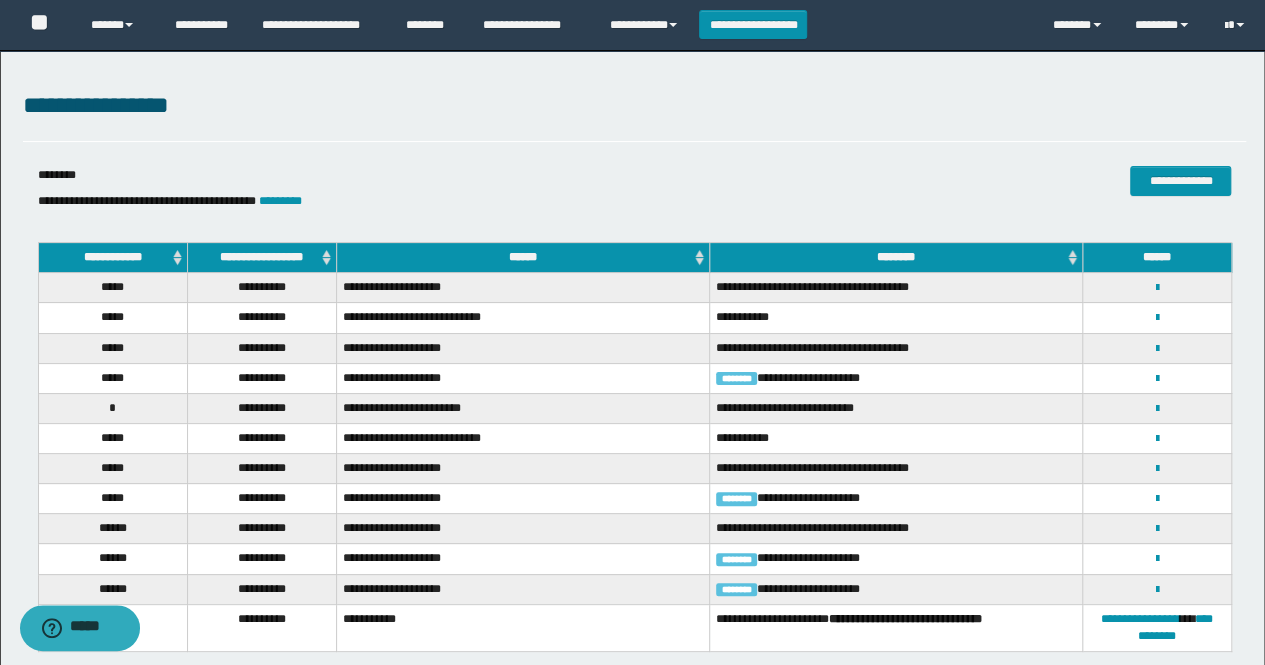 click on "**********" at bounding box center [261, 258] 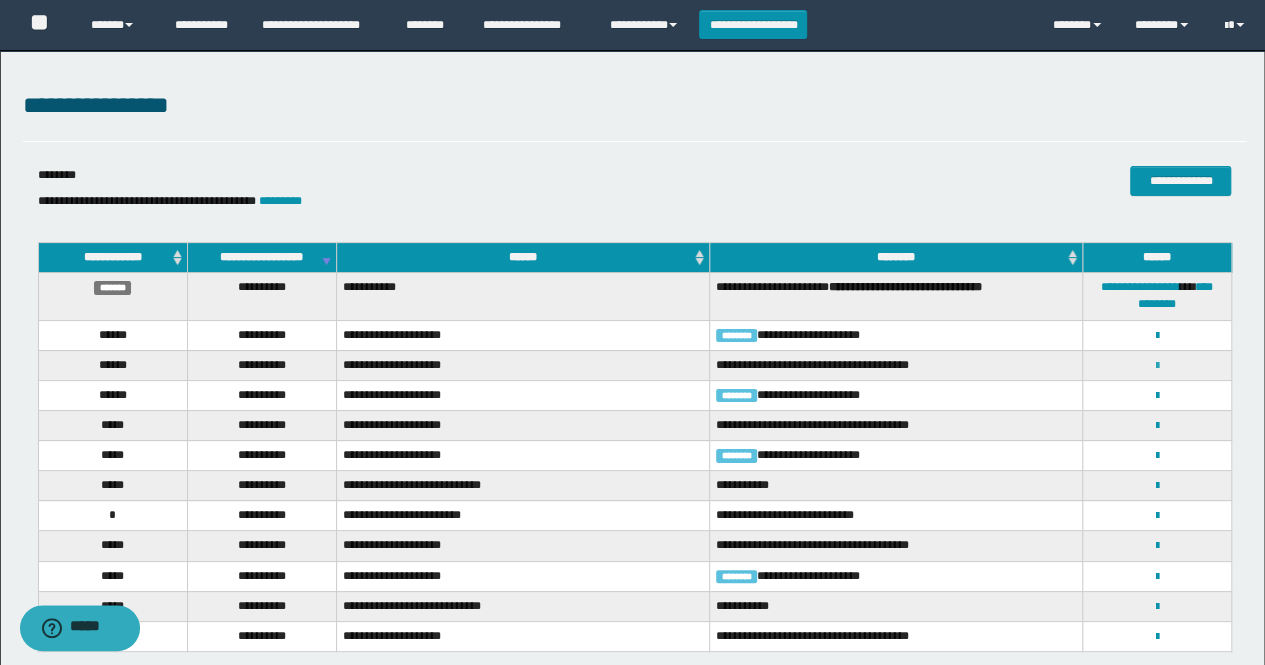 click at bounding box center [1157, 366] 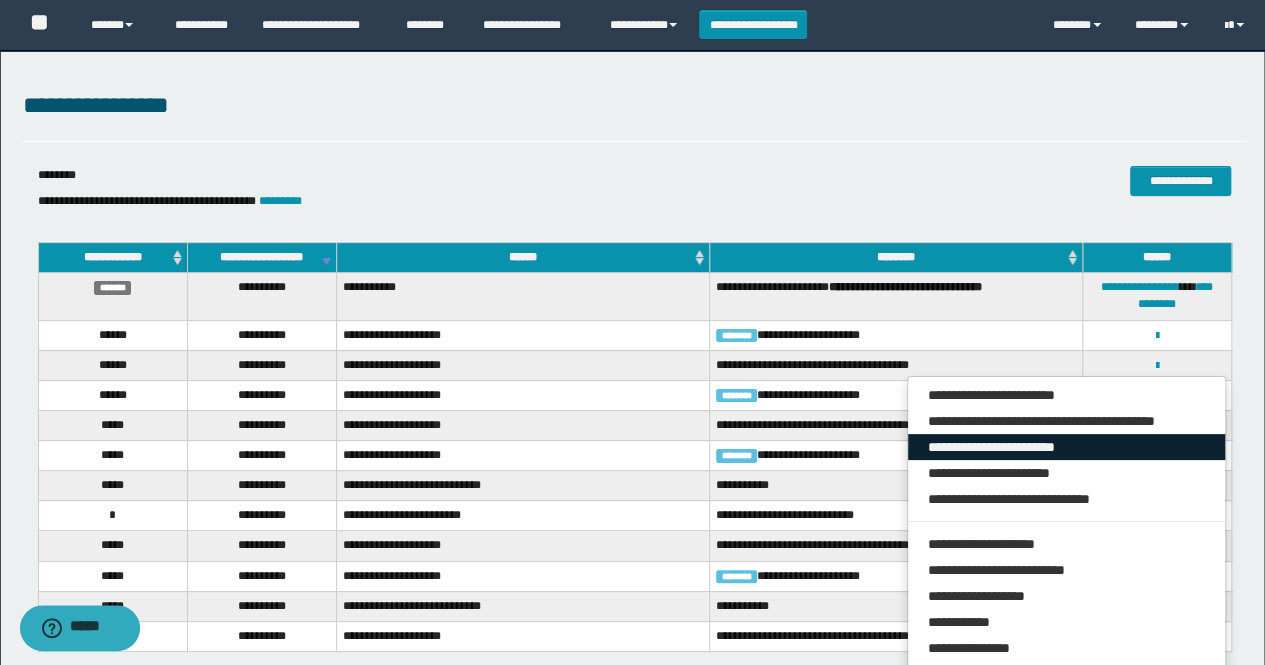 click on "**********" at bounding box center [1067, 447] 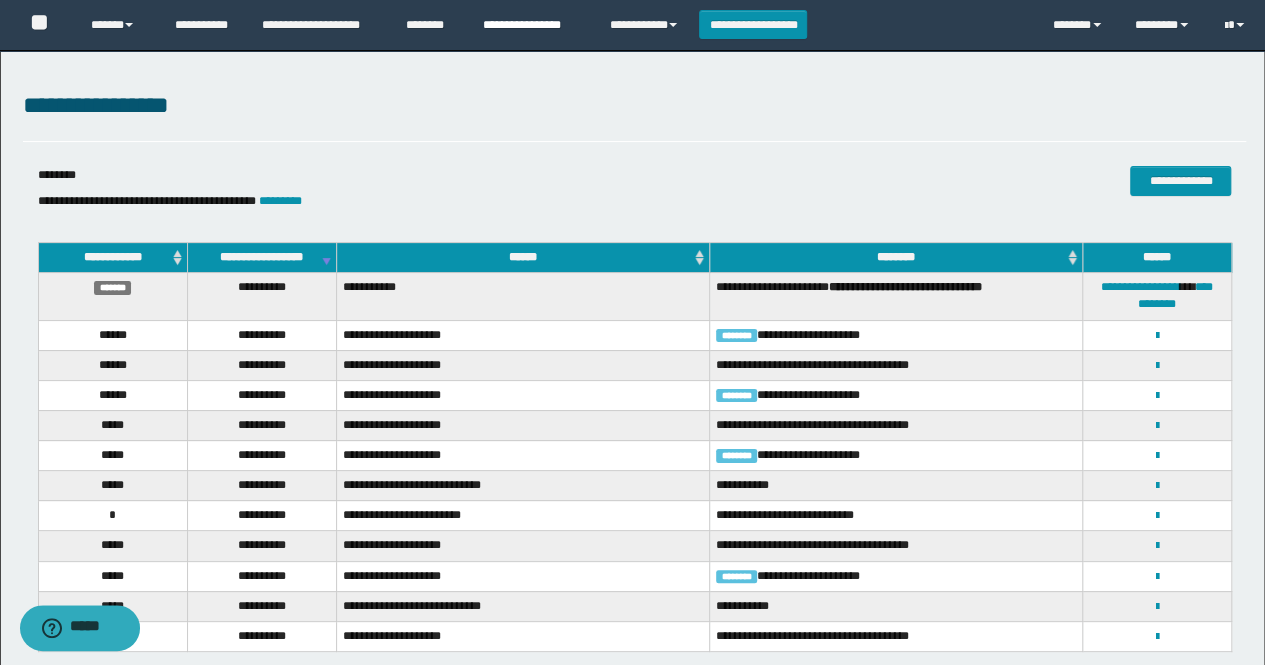 click on "**********" at bounding box center [531, 25] 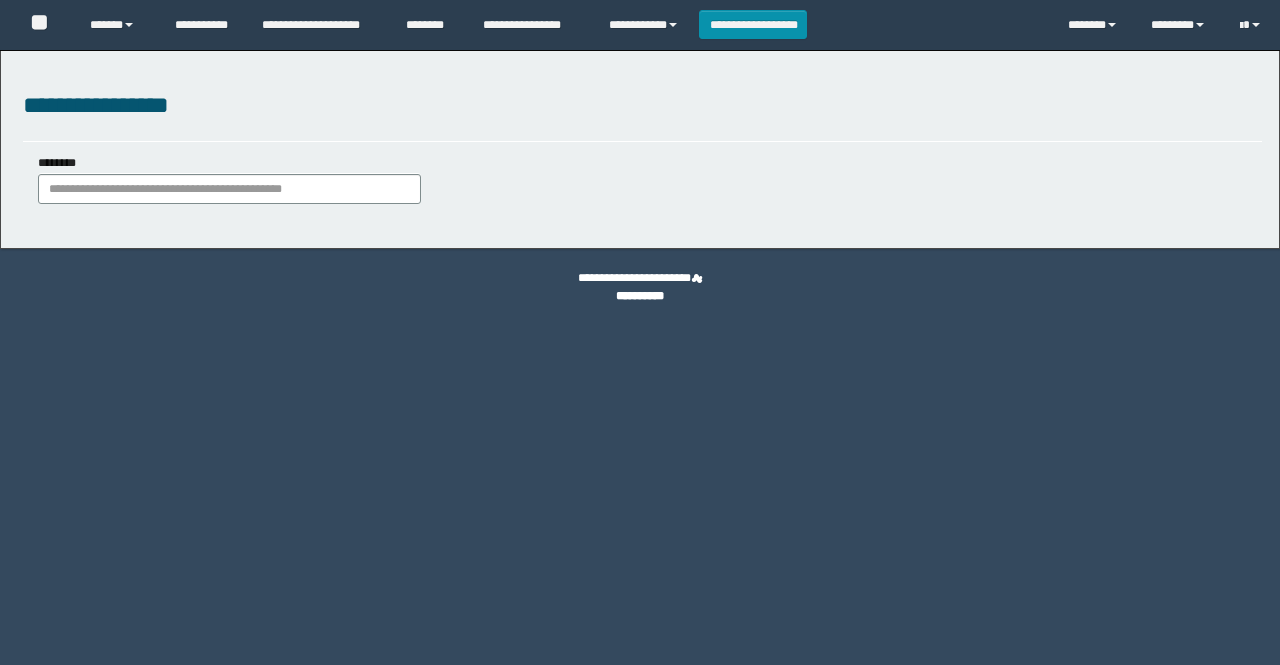 scroll, scrollTop: 0, scrollLeft: 0, axis: both 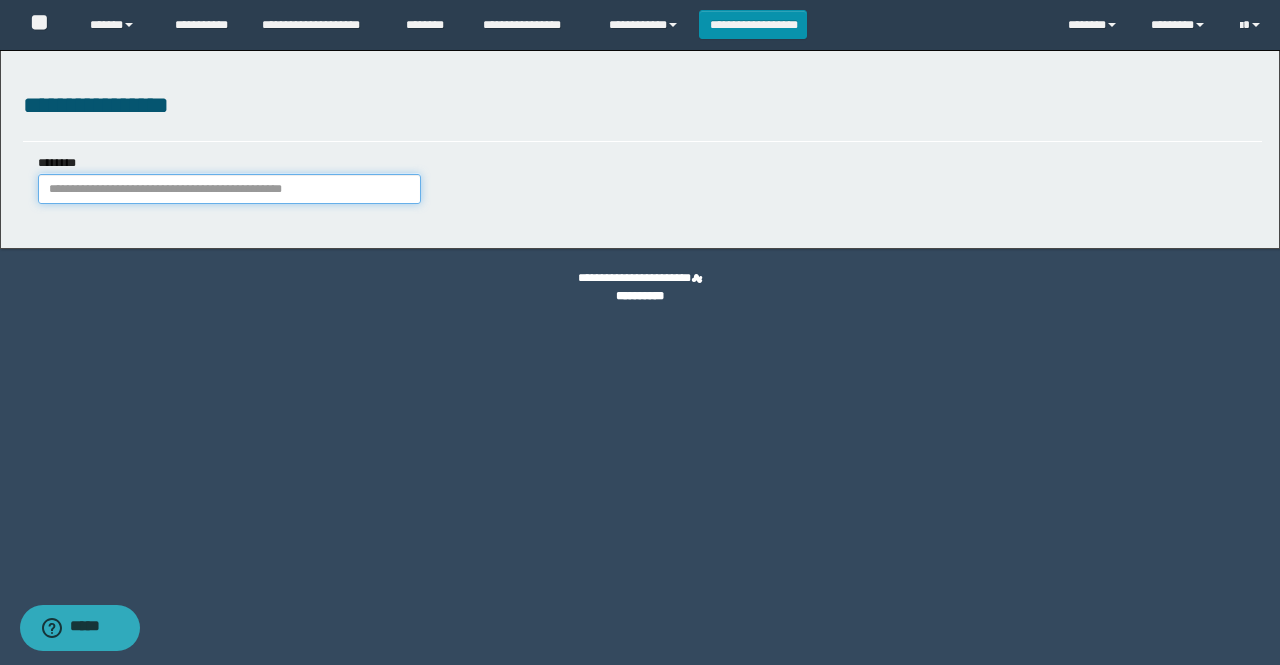 click on "********" at bounding box center [229, 189] 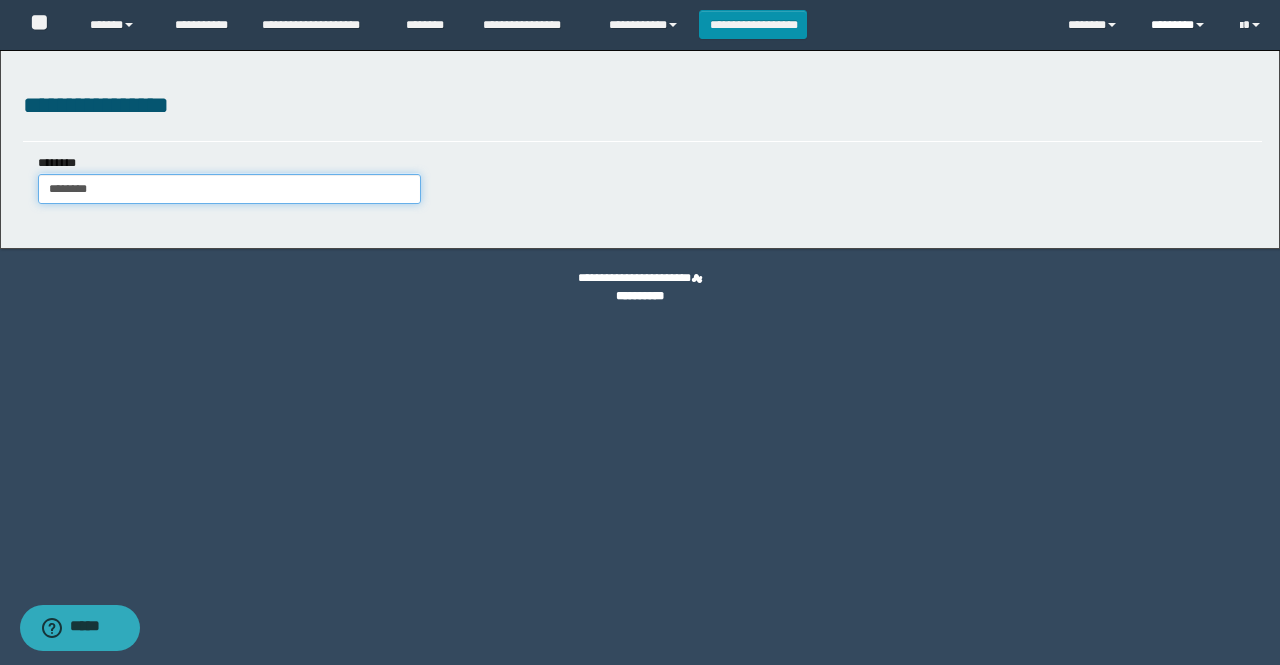 type on "********" 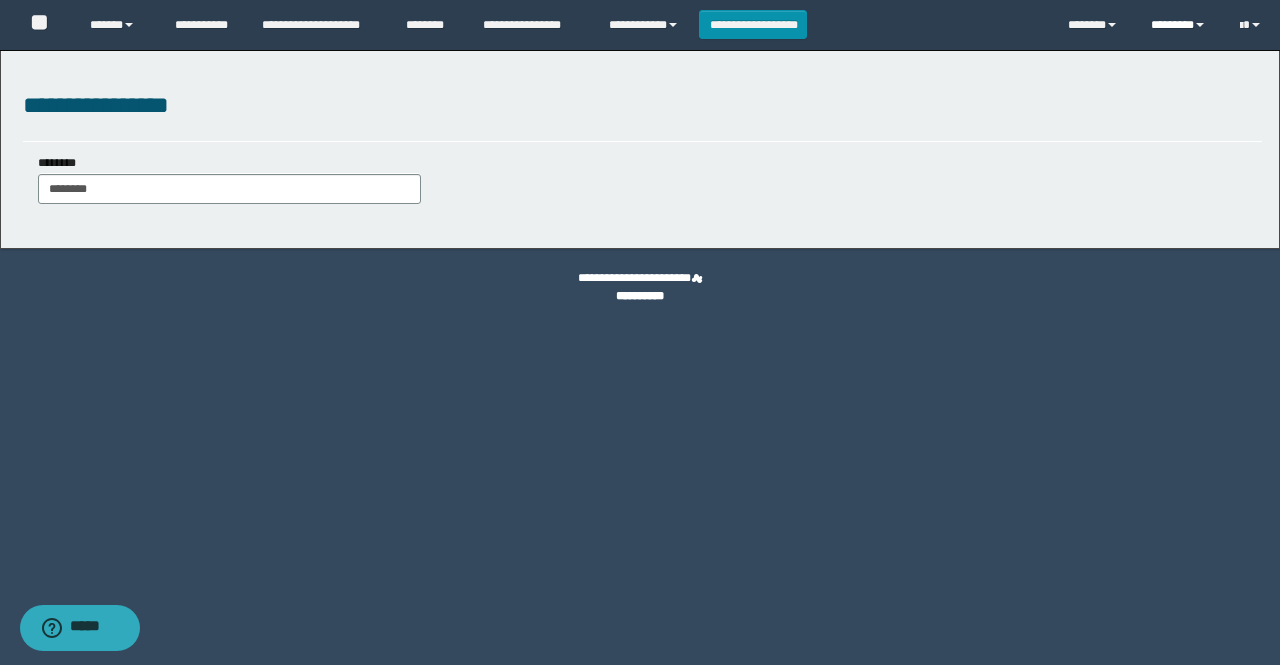 click on "********" at bounding box center (1180, 25) 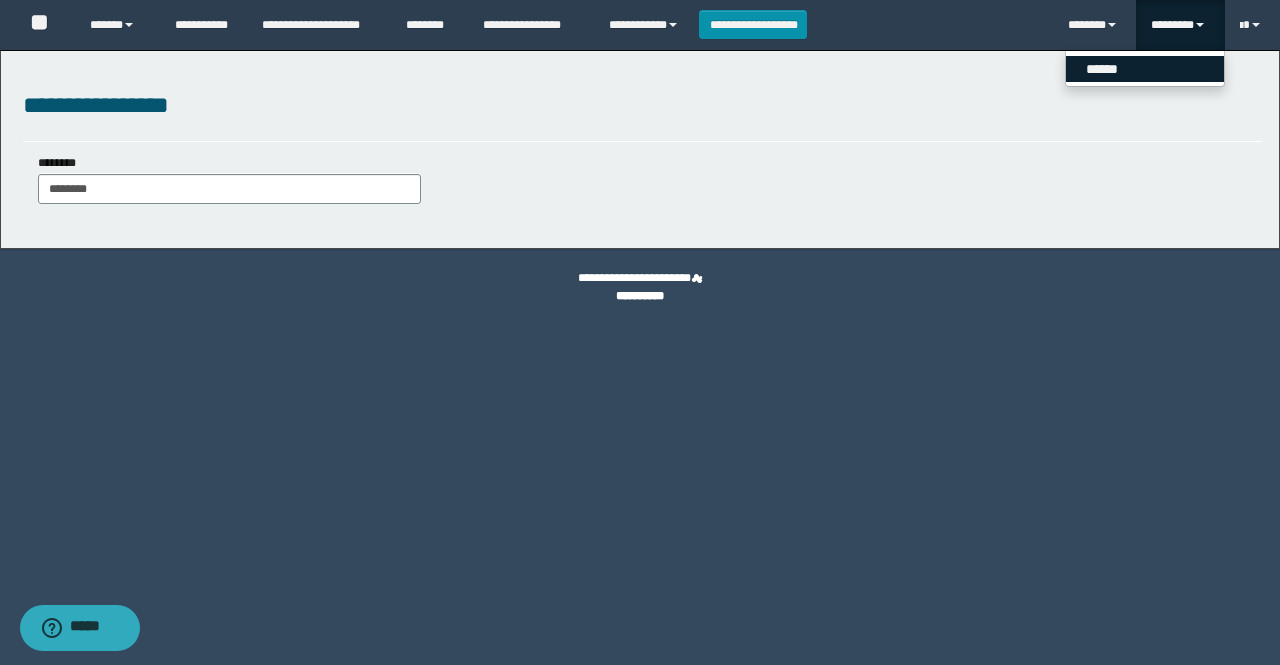 click on "******" at bounding box center (1145, 69) 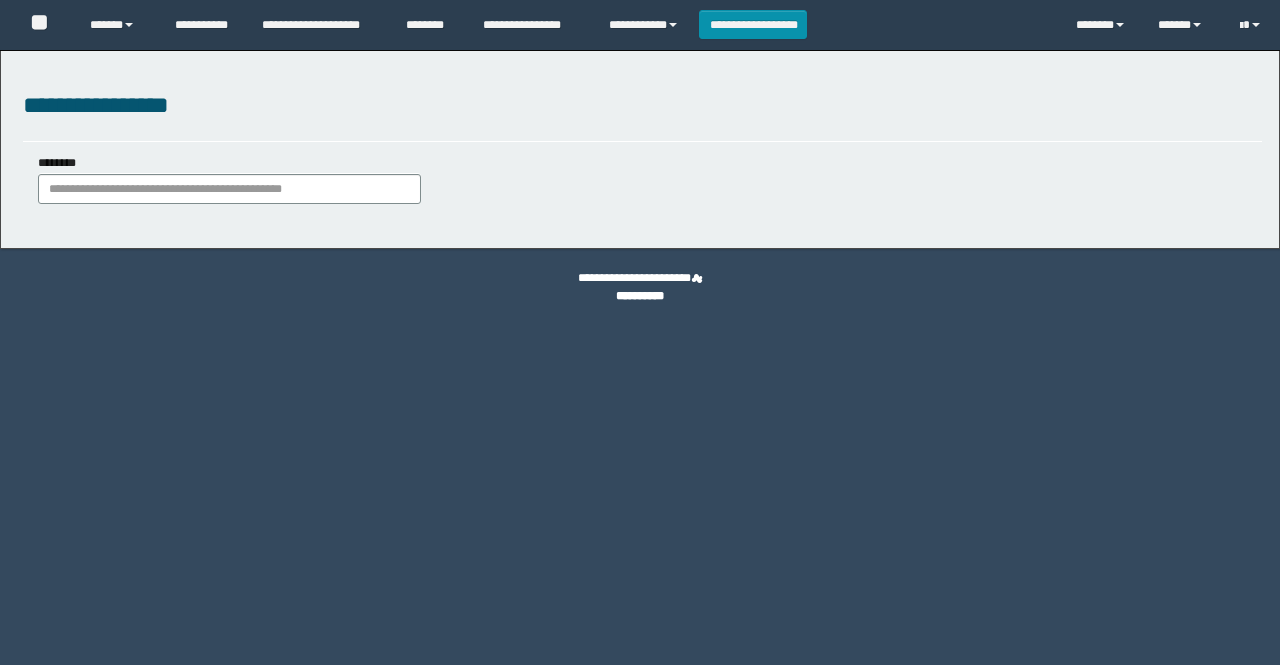scroll, scrollTop: 0, scrollLeft: 0, axis: both 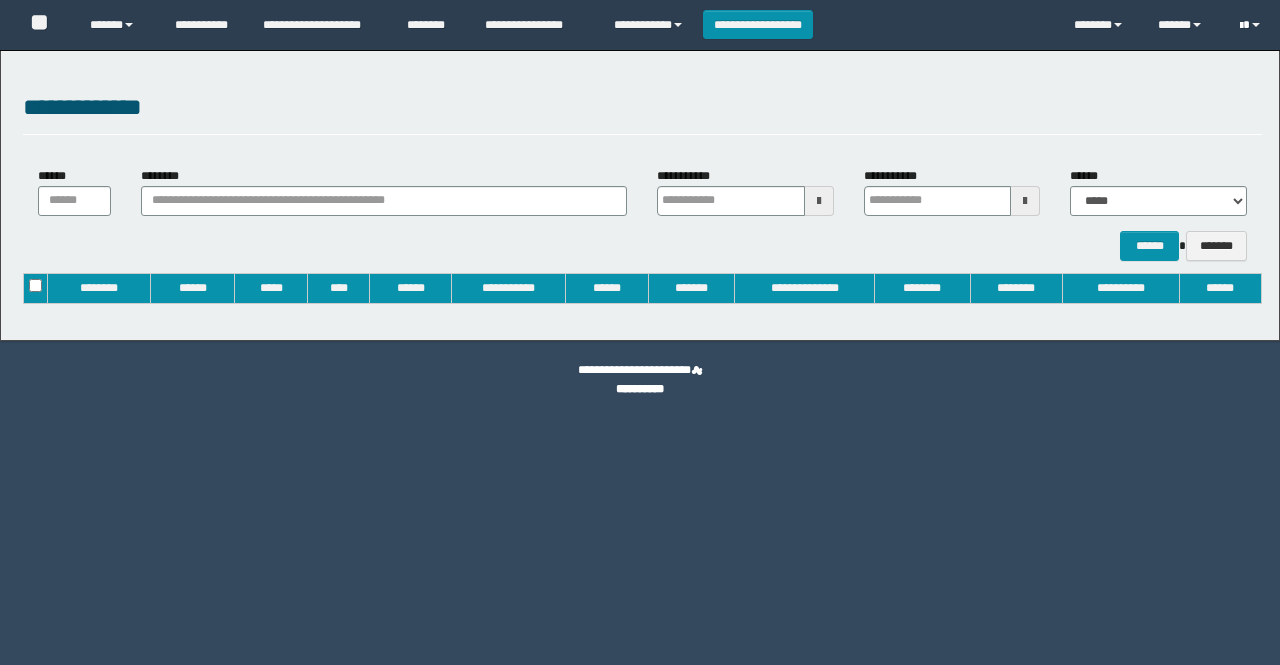 type on "**********" 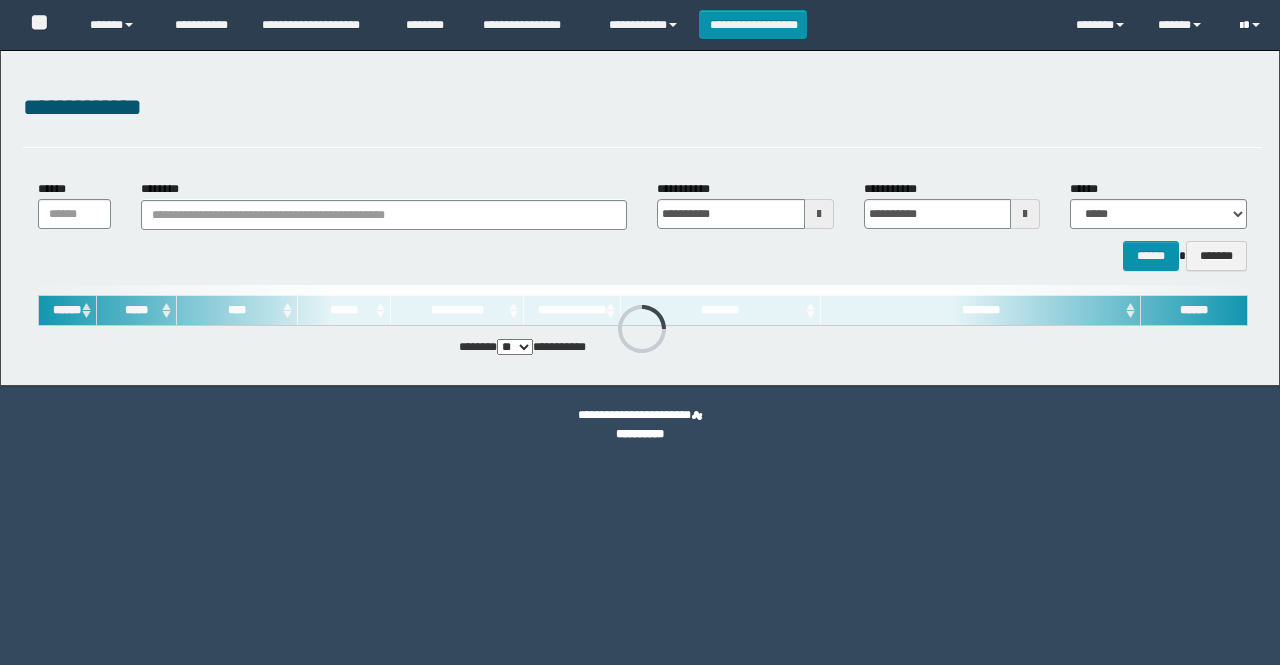 scroll, scrollTop: 0, scrollLeft: 0, axis: both 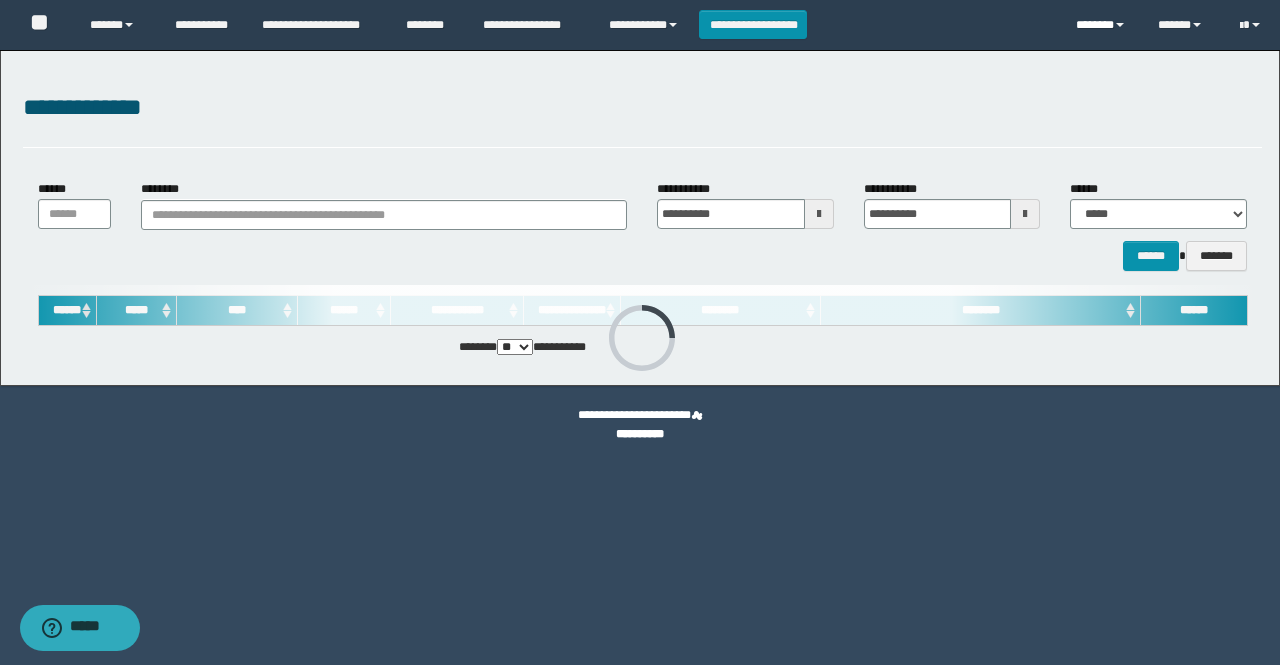click on "*******" at bounding box center (1102, 25) 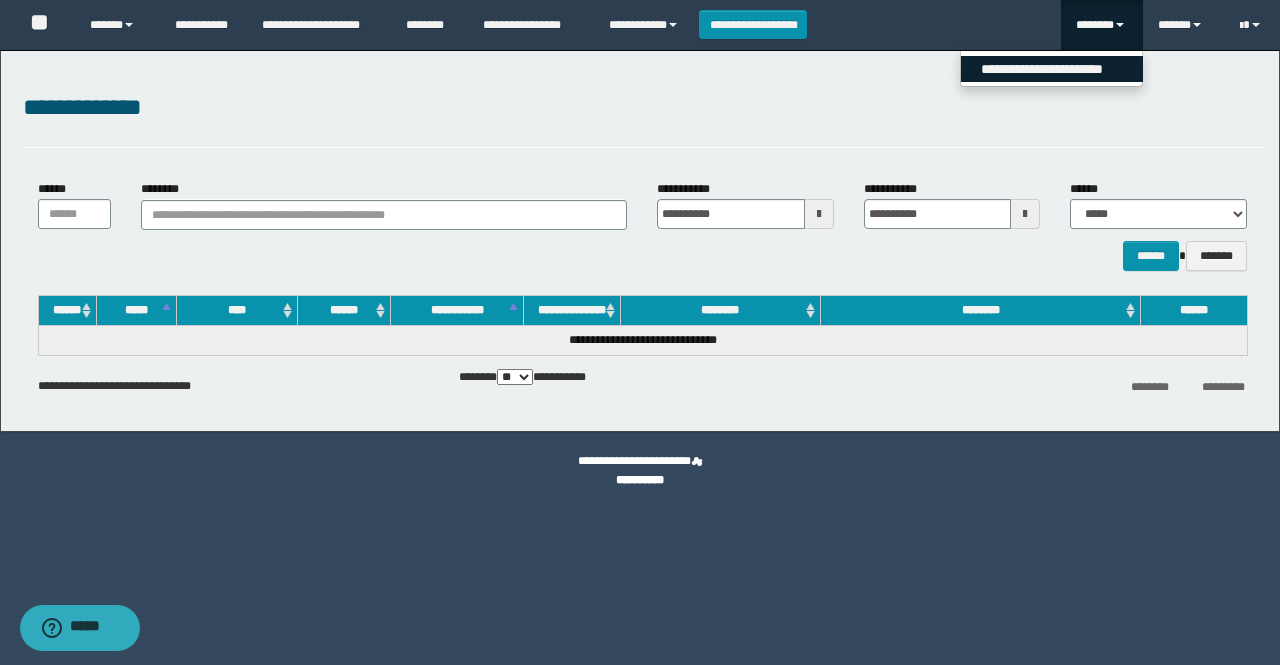 click on "**********" at bounding box center [1052, 69] 